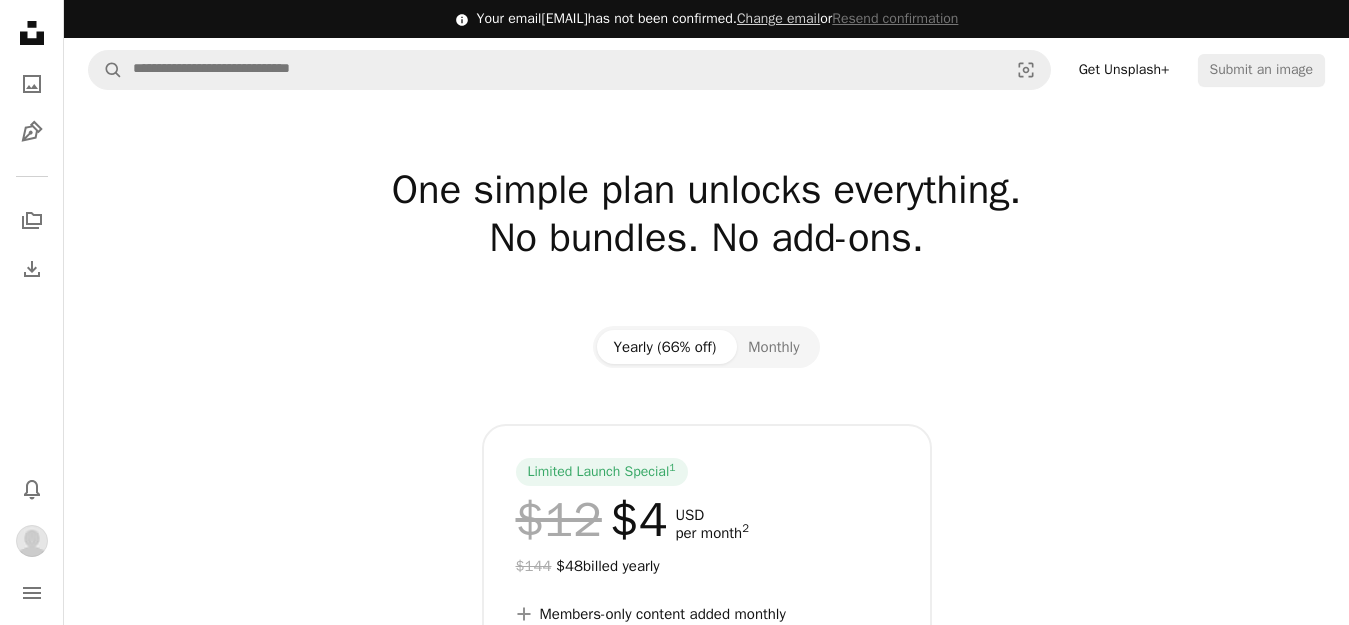 scroll, scrollTop: 300, scrollLeft: 0, axis: vertical 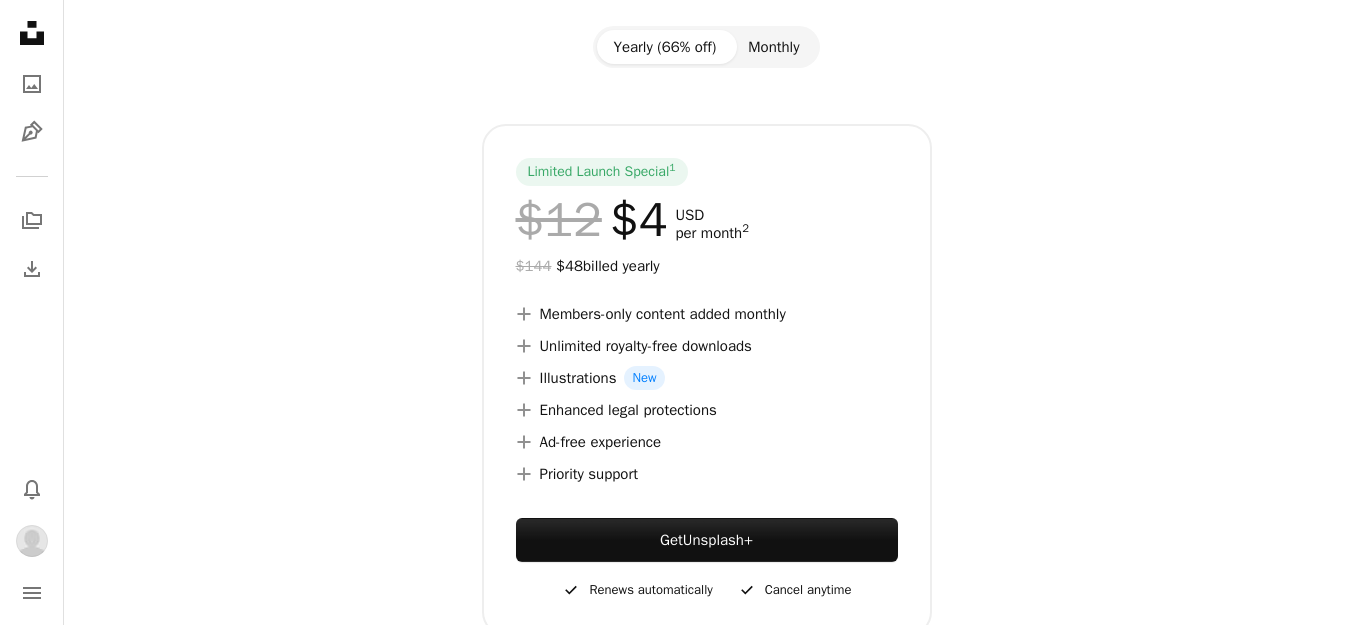click on "Monthly" at bounding box center [773, 47] 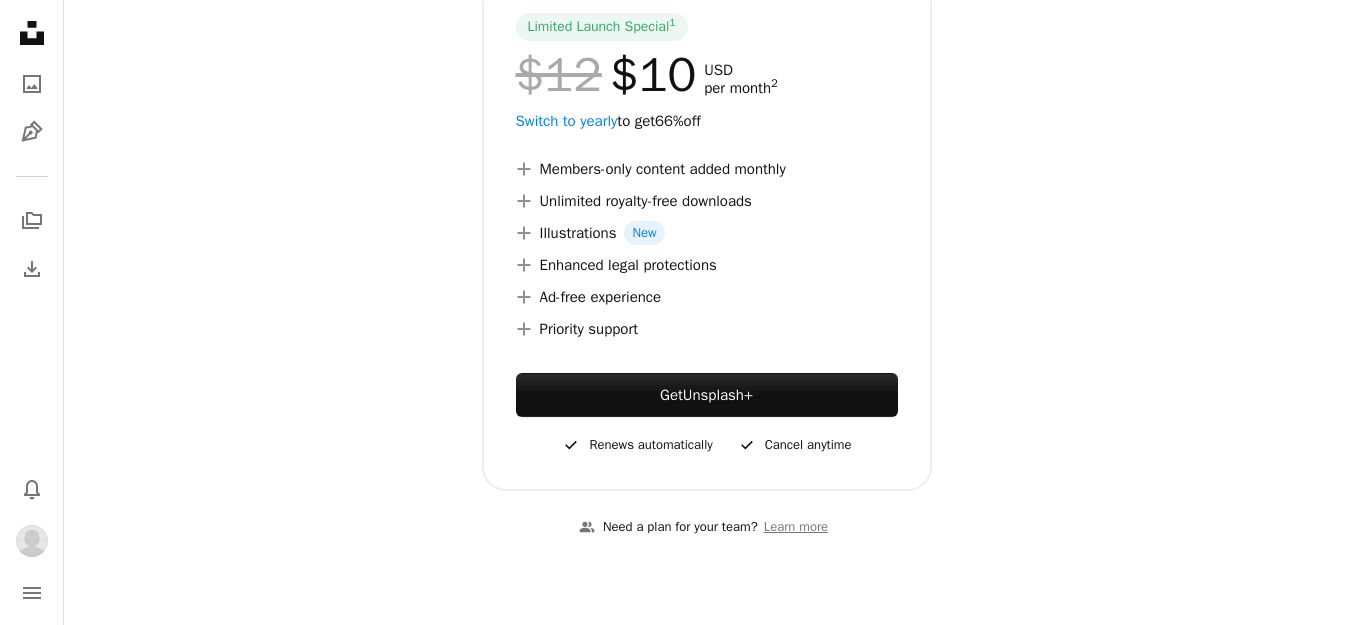 scroll, scrollTop: 0, scrollLeft: 0, axis: both 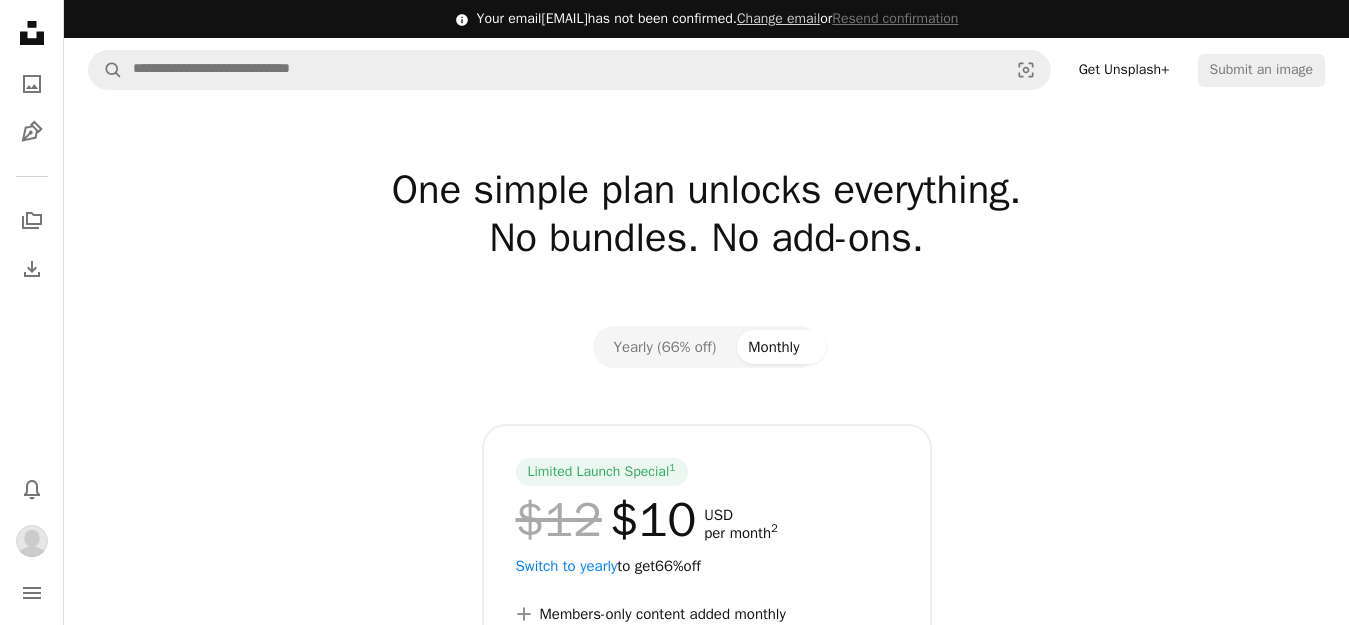 click 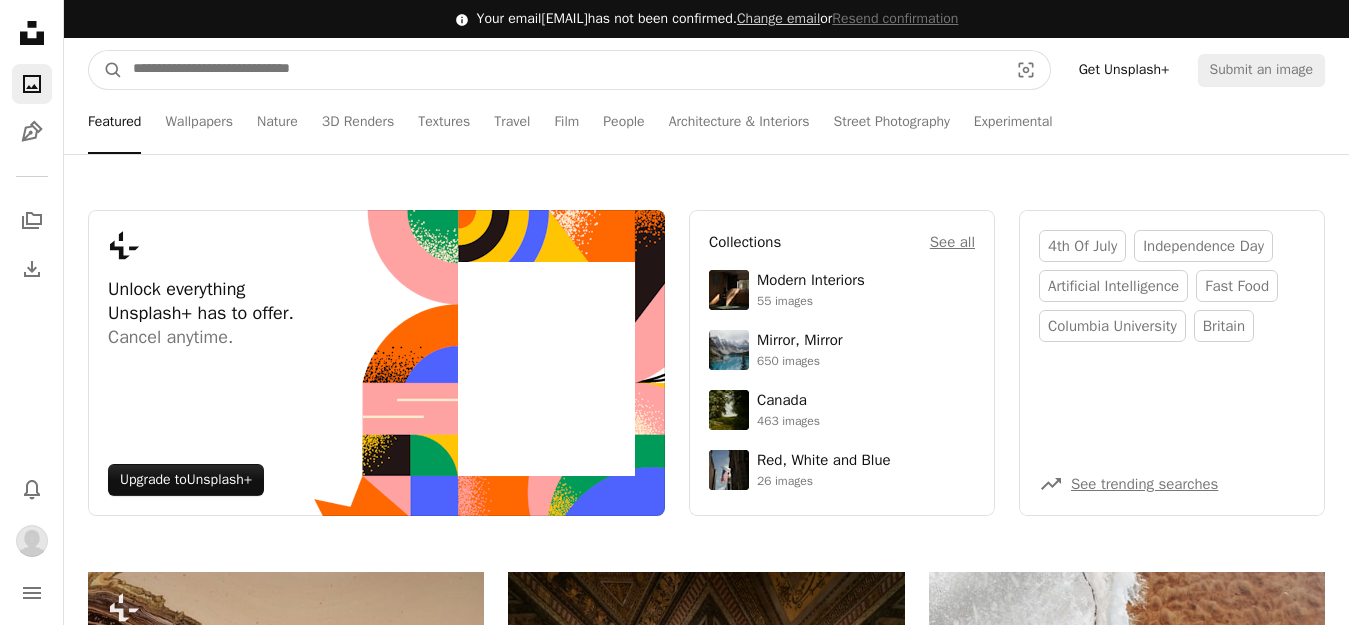 click at bounding box center [562, 70] 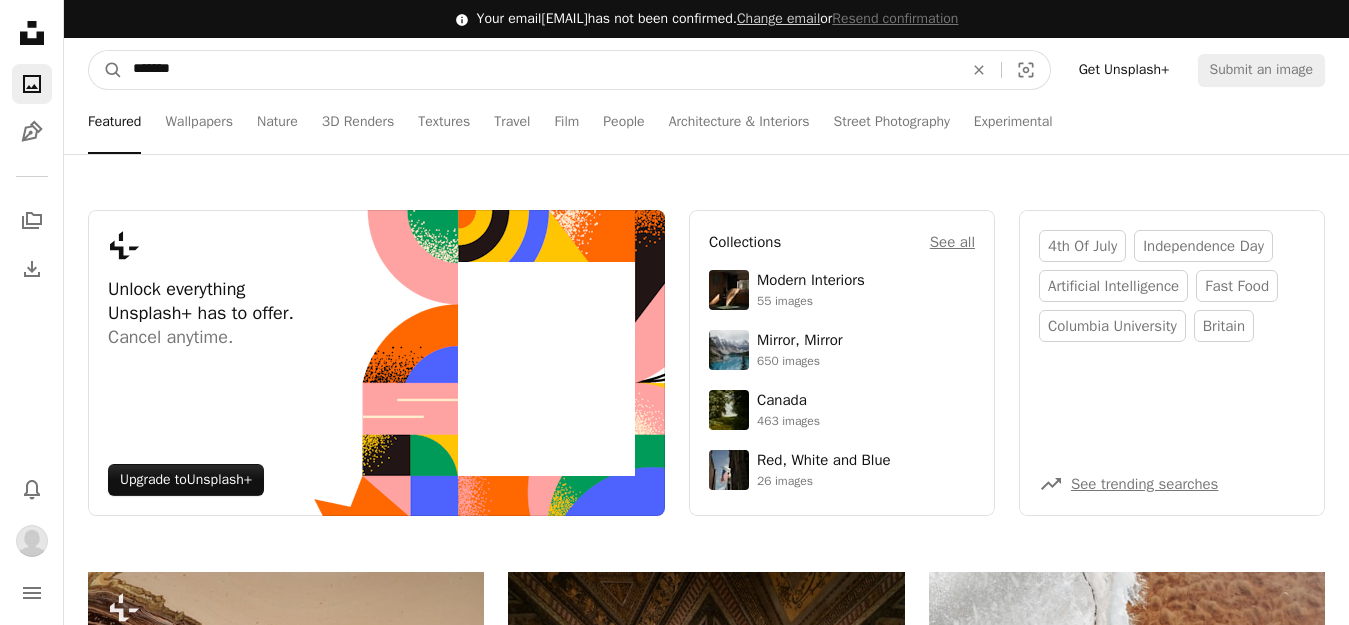 type on "*******" 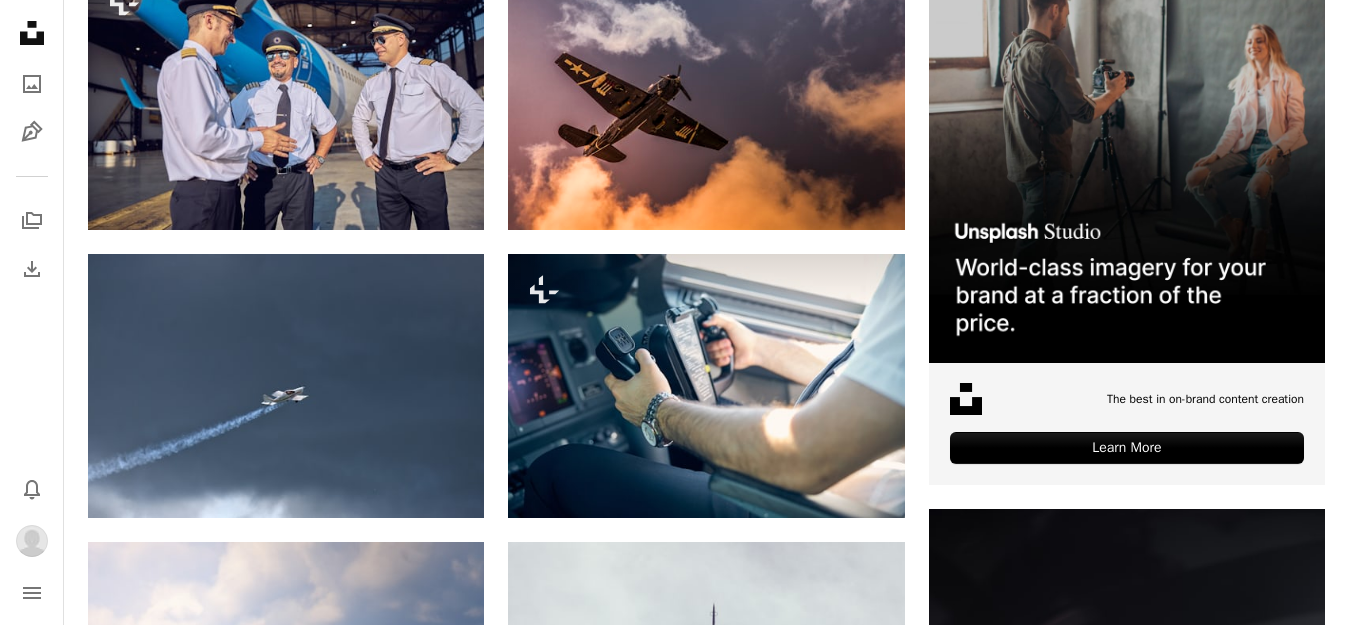 scroll, scrollTop: 0, scrollLeft: 0, axis: both 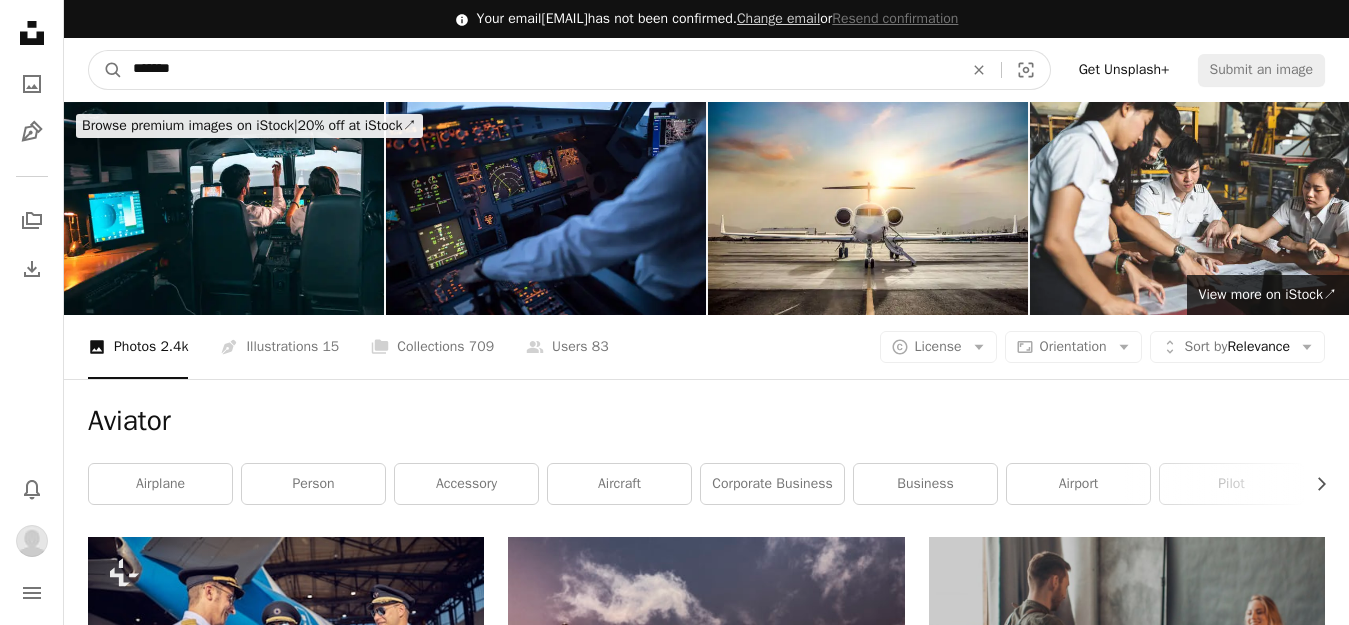 click on "*******" at bounding box center [540, 70] 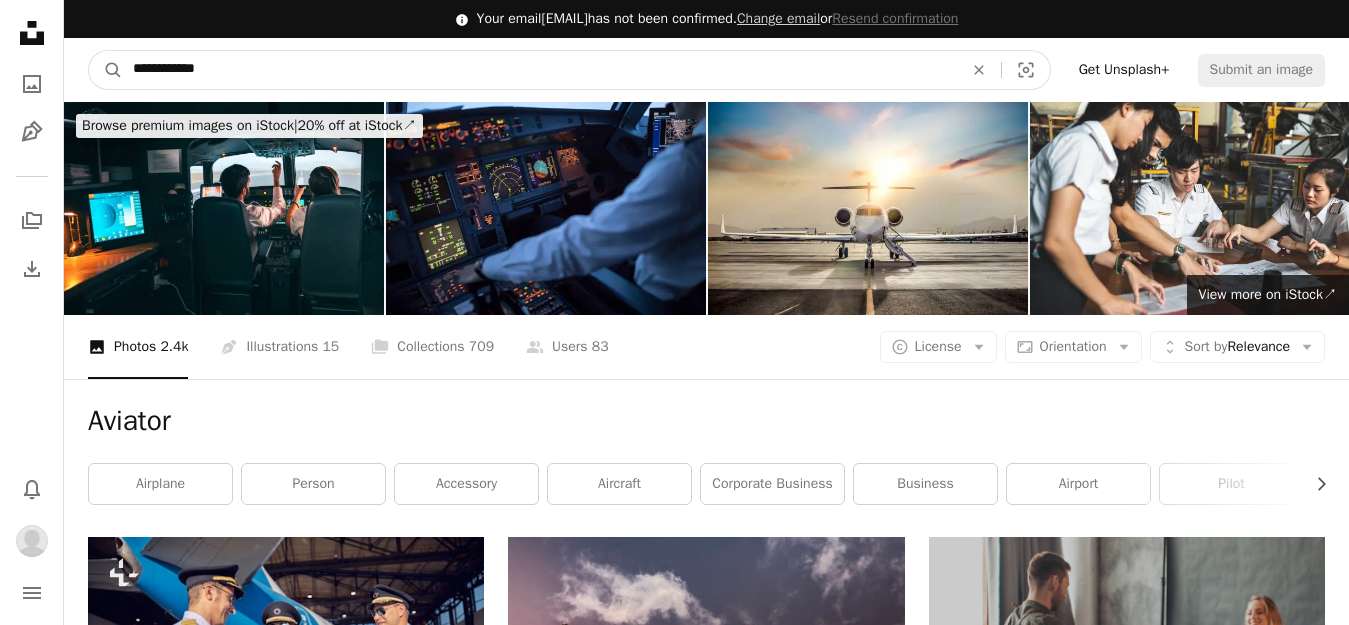 type on "**********" 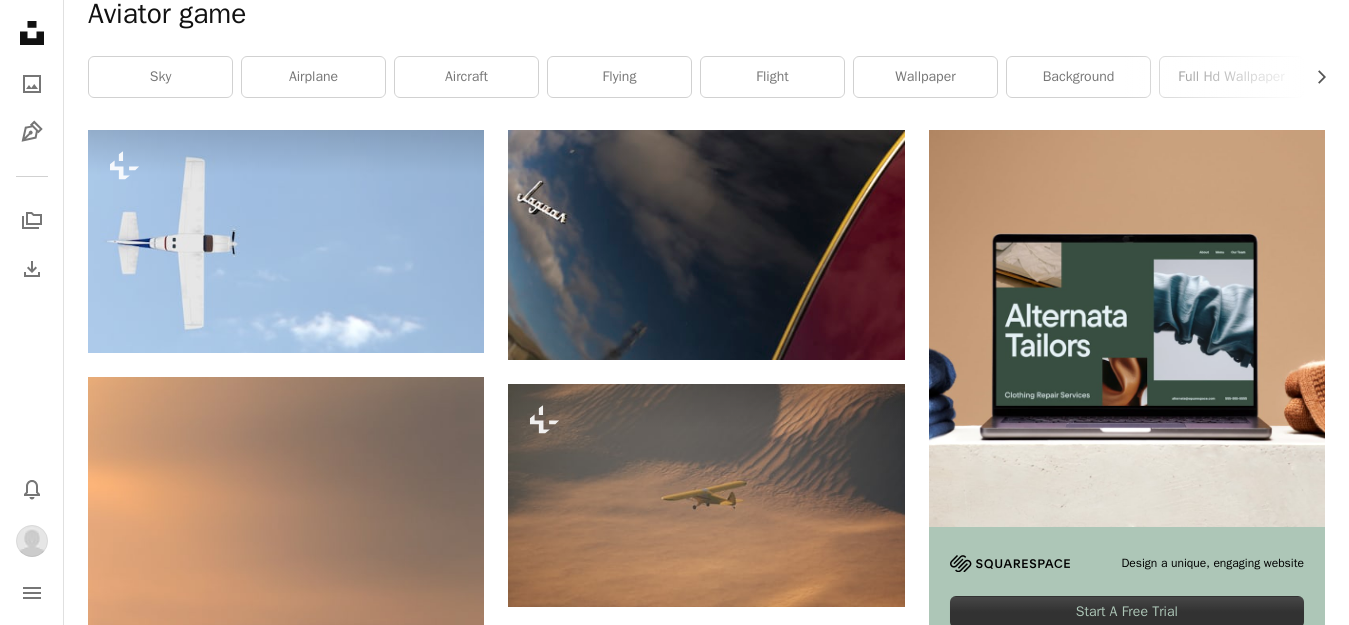 scroll, scrollTop: 0, scrollLeft: 0, axis: both 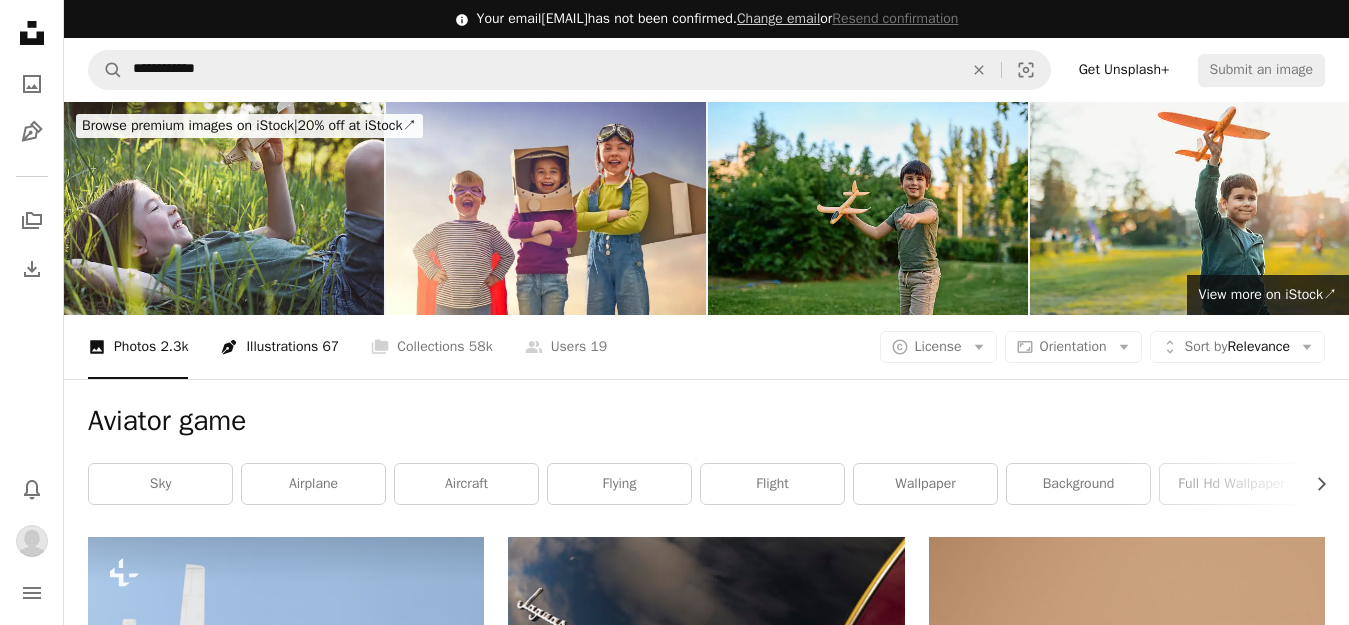click on "Pen Tool Illustrations   67" at bounding box center (279, 347) 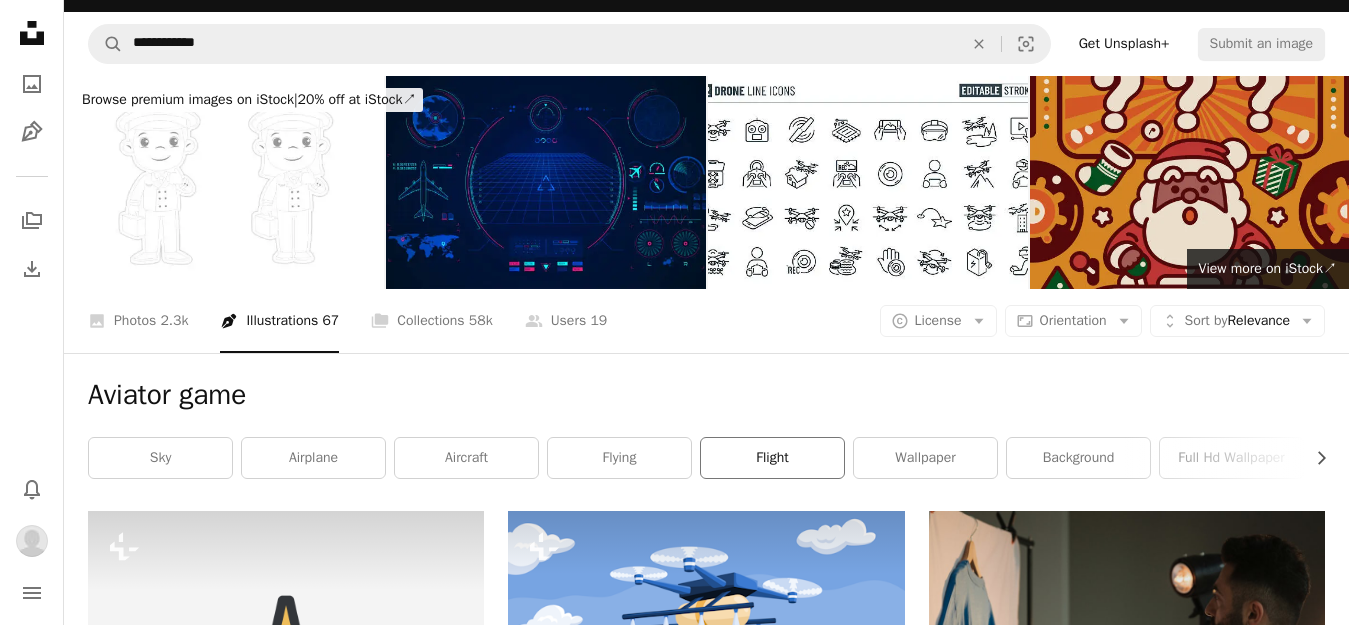 scroll, scrollTop: 0, scrollLeft: 0, axis: both 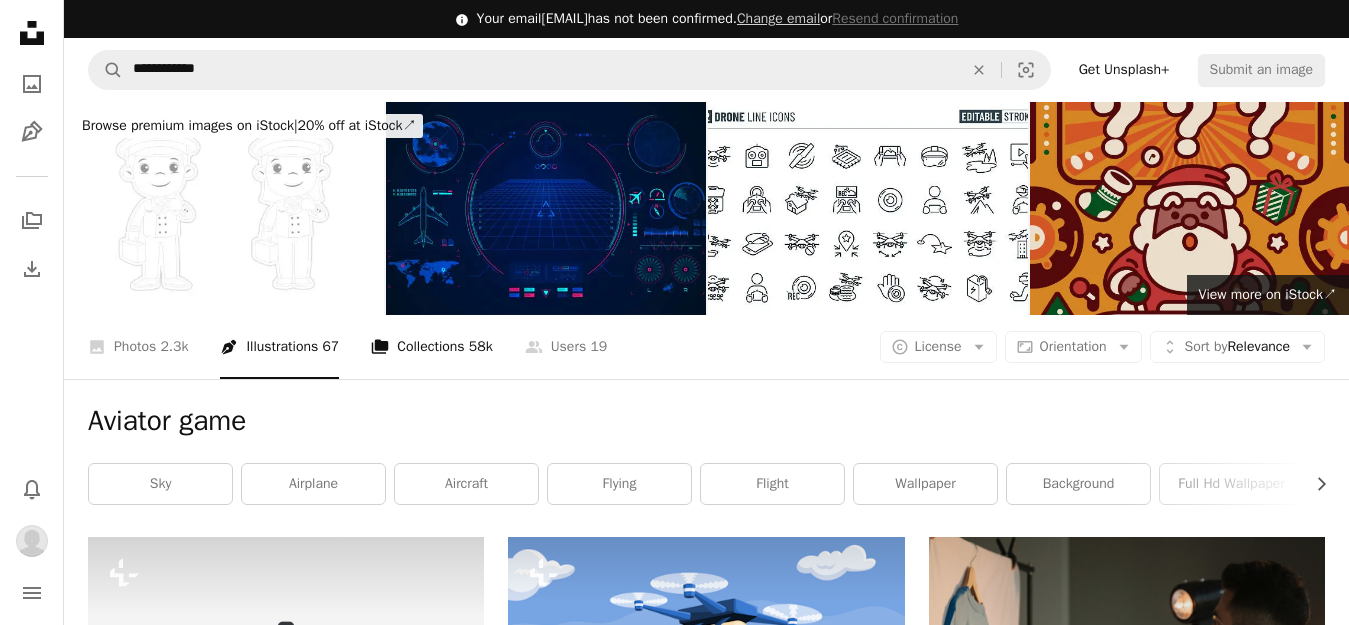 click on "A stack of folders Collections   58k" at bounding box center (431, 347) 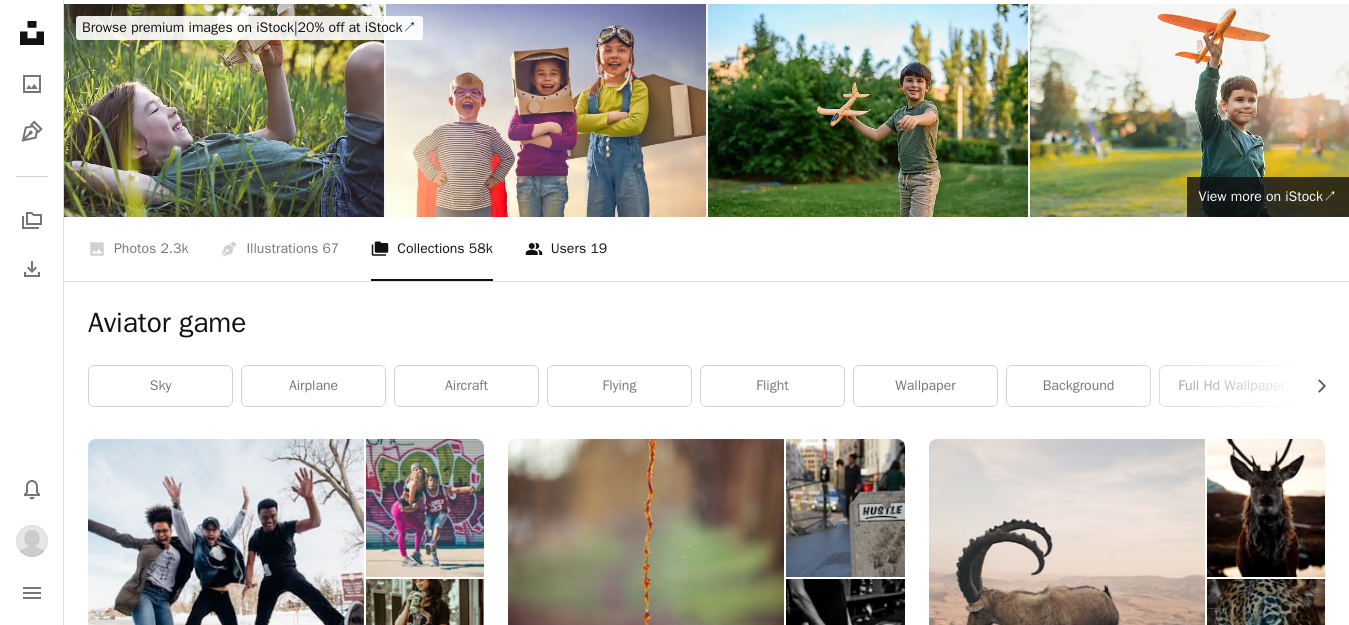 scroll, scrollTop: 0, scrollLeft: 0, axis: both 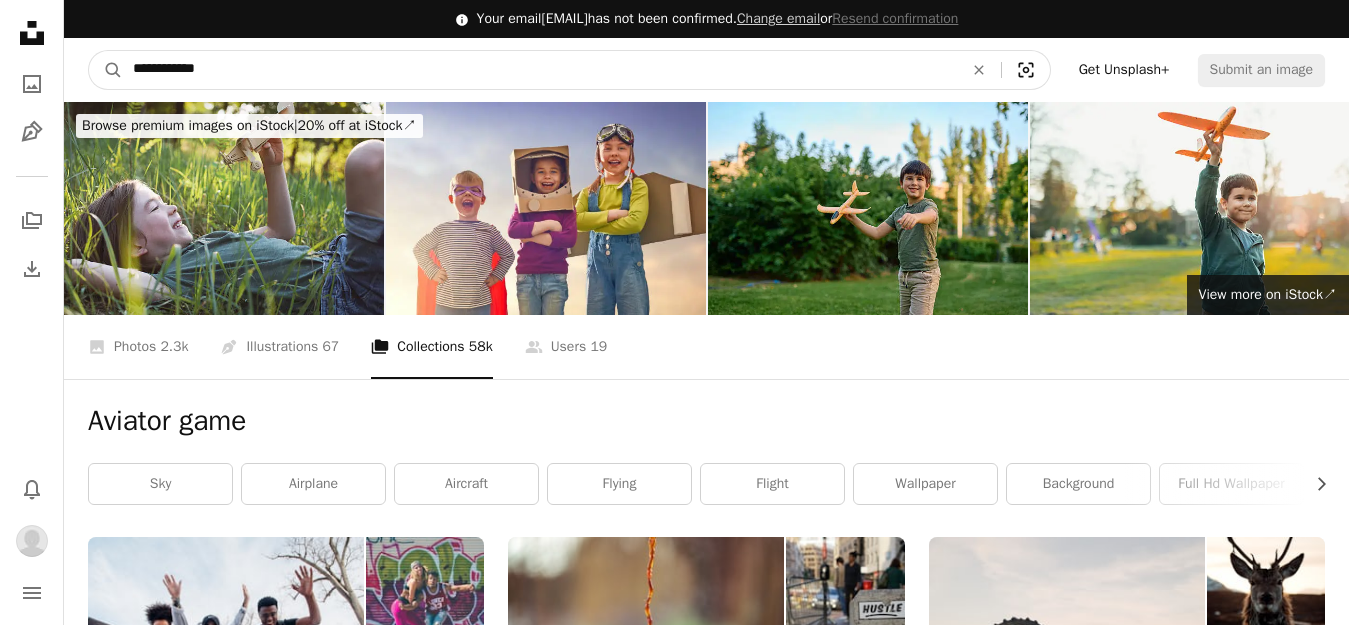 click on "Visual search" 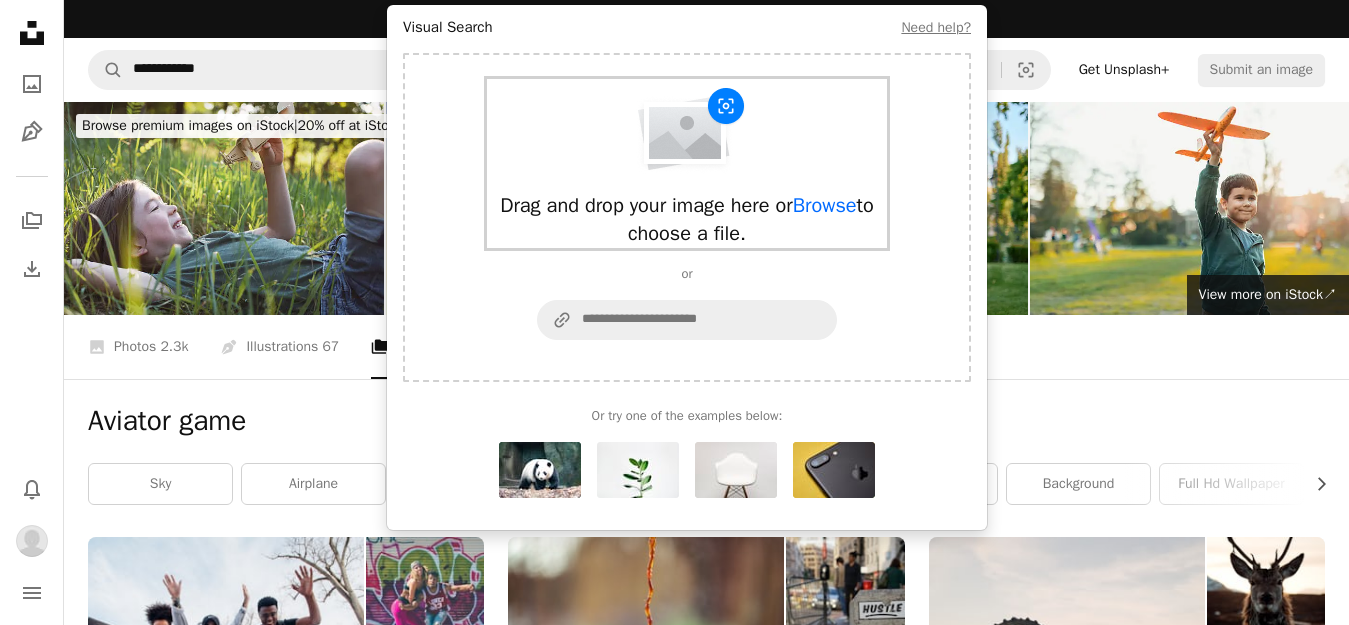 click on "Browse" at bounding box center (825, 205) 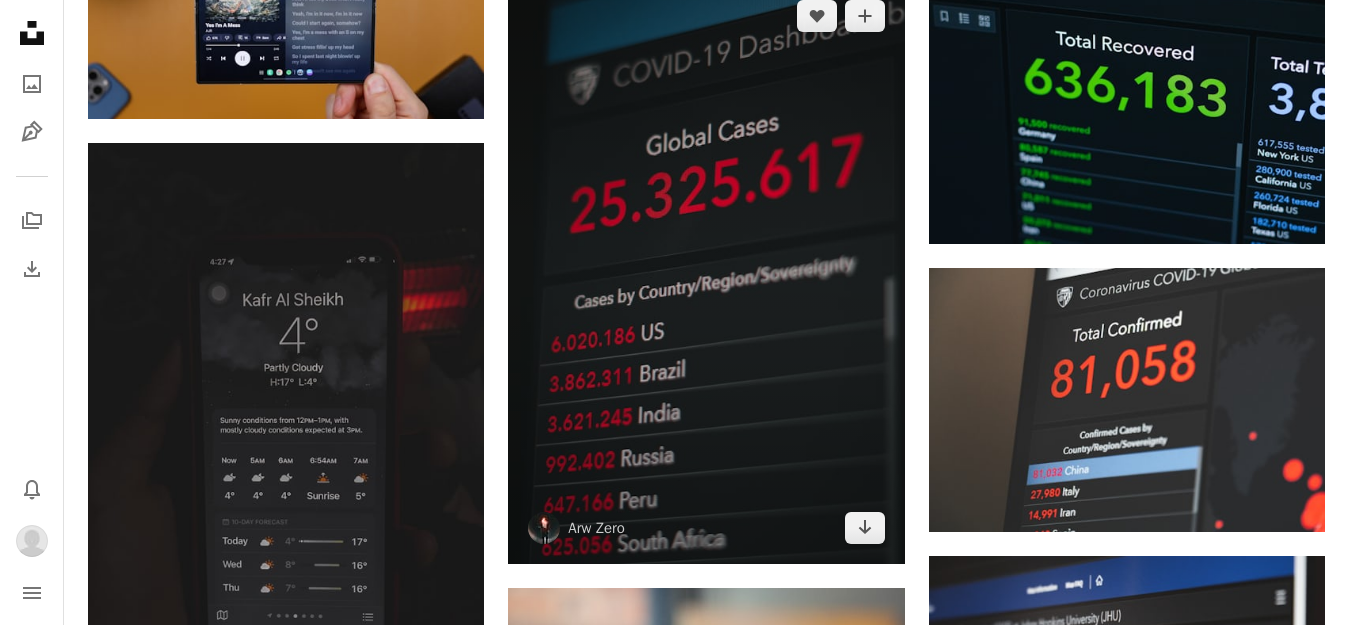 scroll, scrollTop: 2300, scrollLeft: 0, axis: vertical 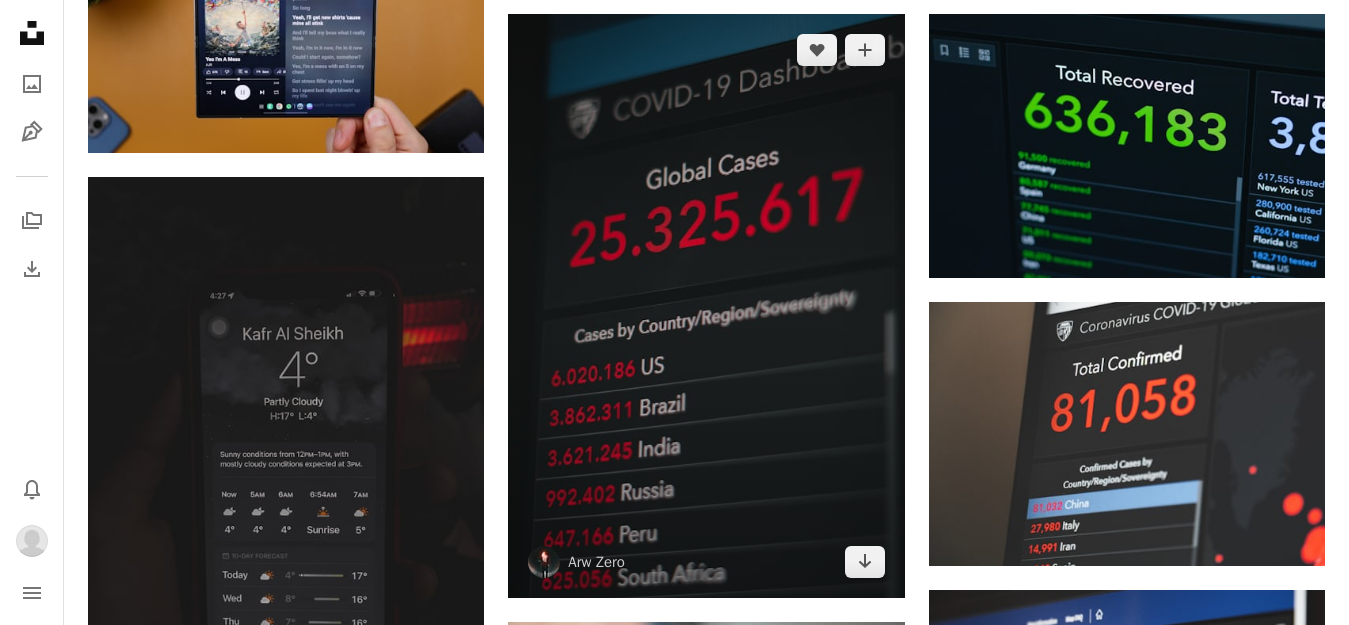 click at bounding box center (706, 306) 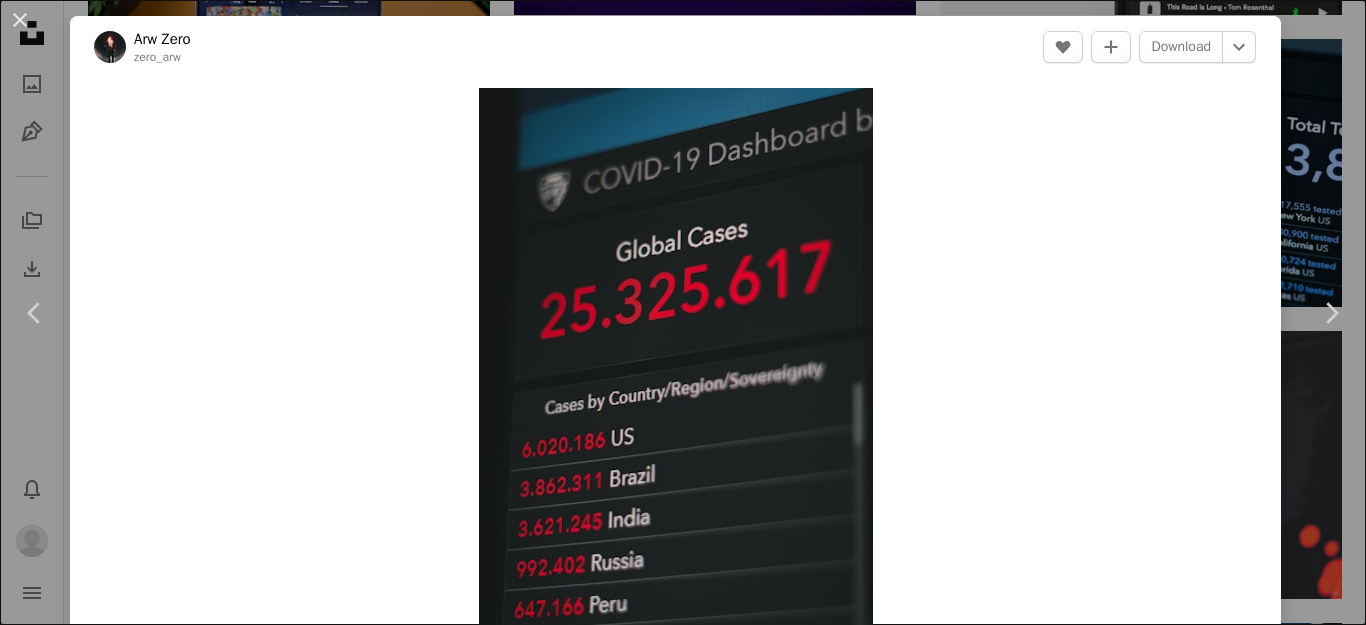 click on "Chevron right" at bounding box center (1331, 313) 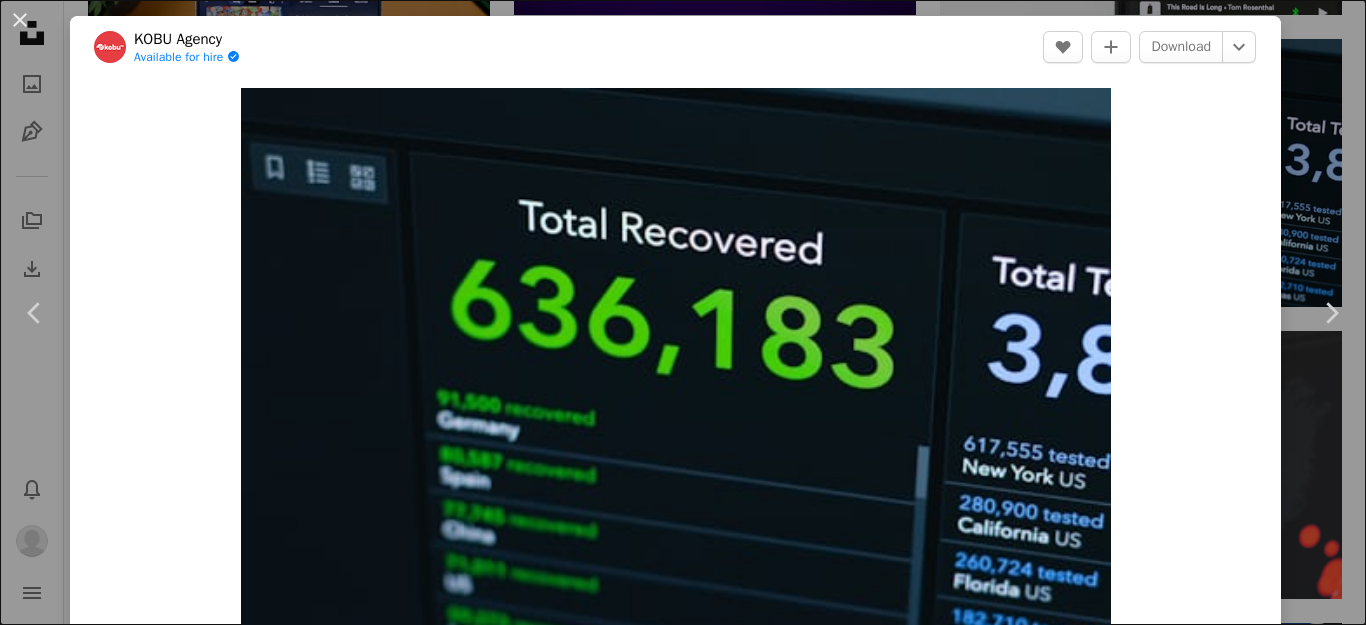 click on "An X shape Chevron left Chevron right KOBU Agency Available for hire A checkmark inside of a circle A heart A plus sign Download Chevron down Zoom in Views 457,681 Downloads 1,990 A forward-right arrow Share Info icon Info More Actions Coronavirus / Covid-19 cases in the world. (20.04.2020)
Source: Center for Systems Science and Engineering (CSSE) at JHU Calendar outlined Published on  April 20, 2020 Camera Canon, EOS 70D Safety Free to use under the  Unsplash License data coronavirus virus confirmed green text electronics screen symbol monitor display number scoreboard Browse premium related images on iStock  |  Save 20% with code UNSPLASH20 Related images" at bounding box center (683, 312) 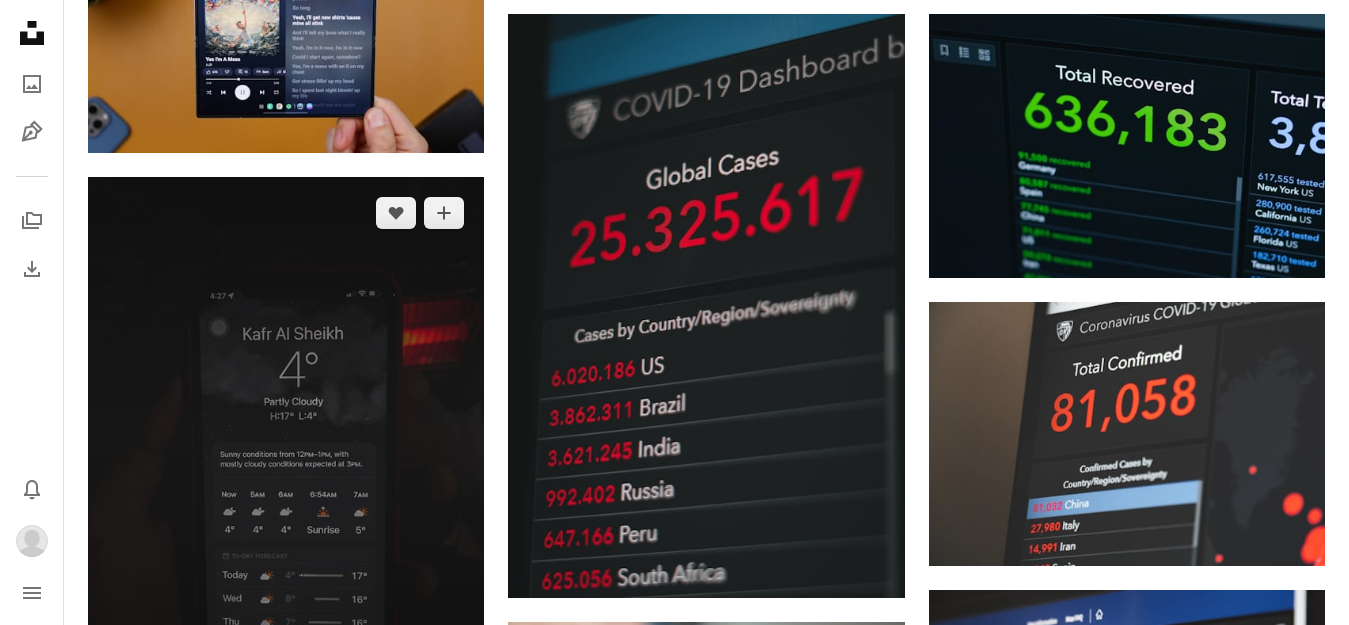 scroll, scrollTop: 0, scrollLeft: 0, axis: both 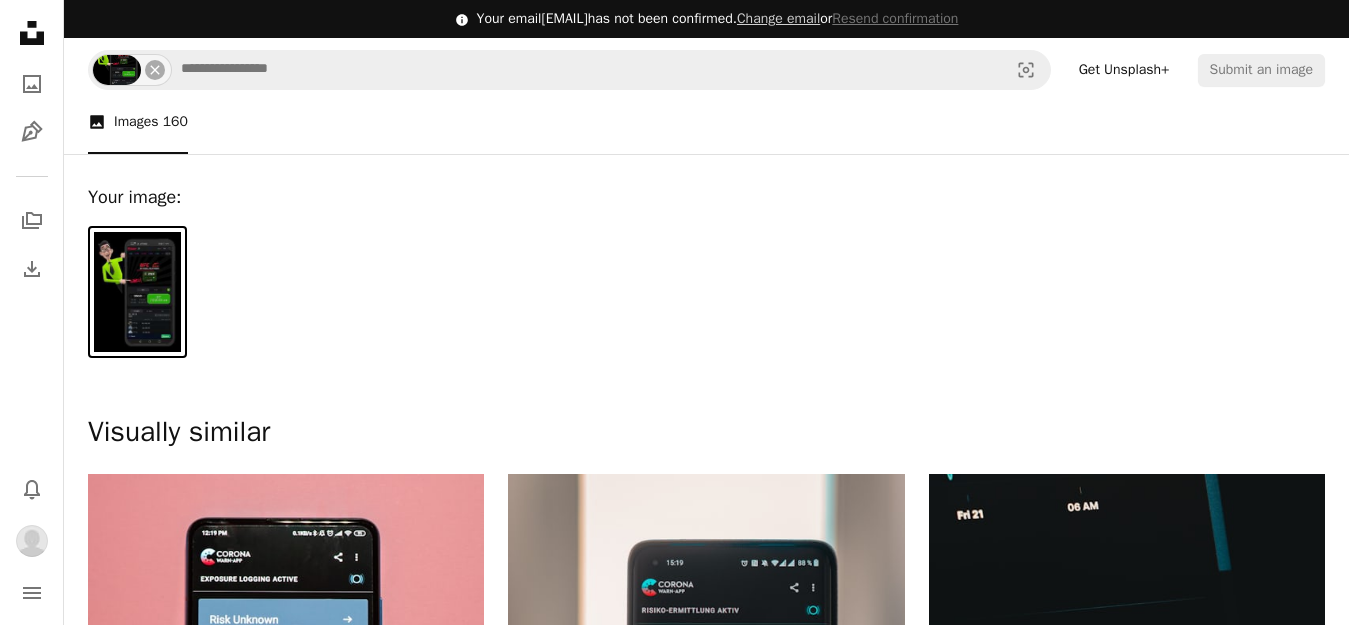 click at bounding box center (137, 292) 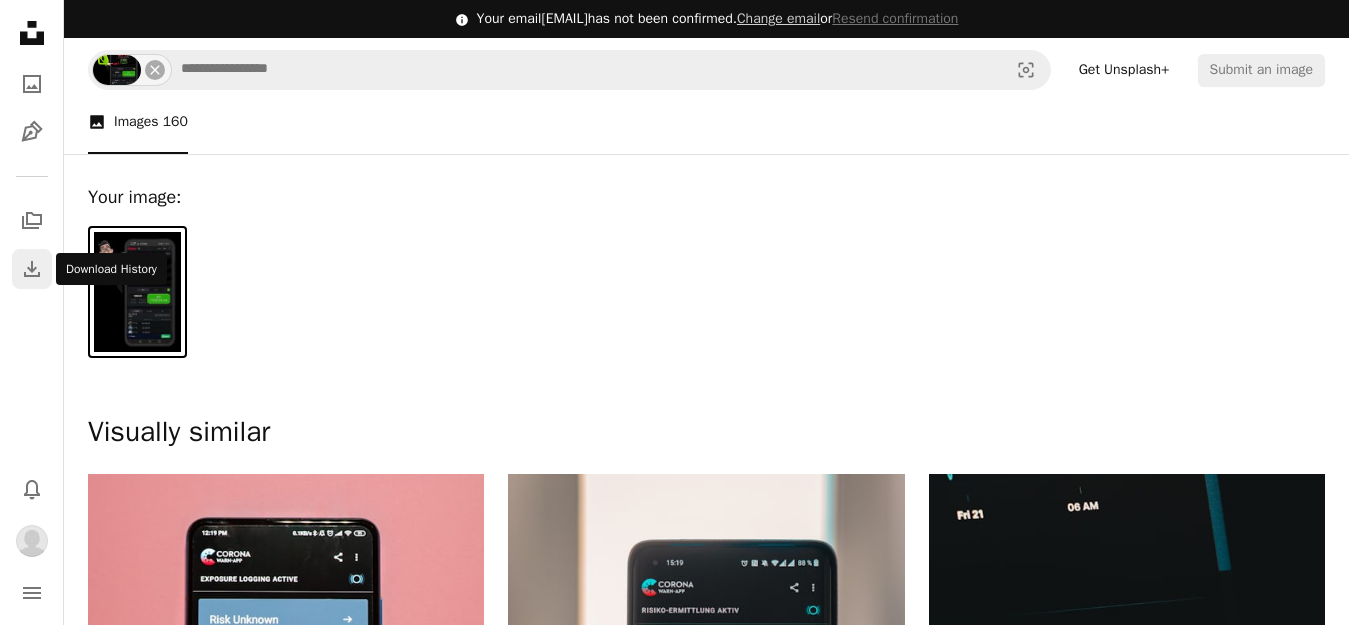 click on "Download" 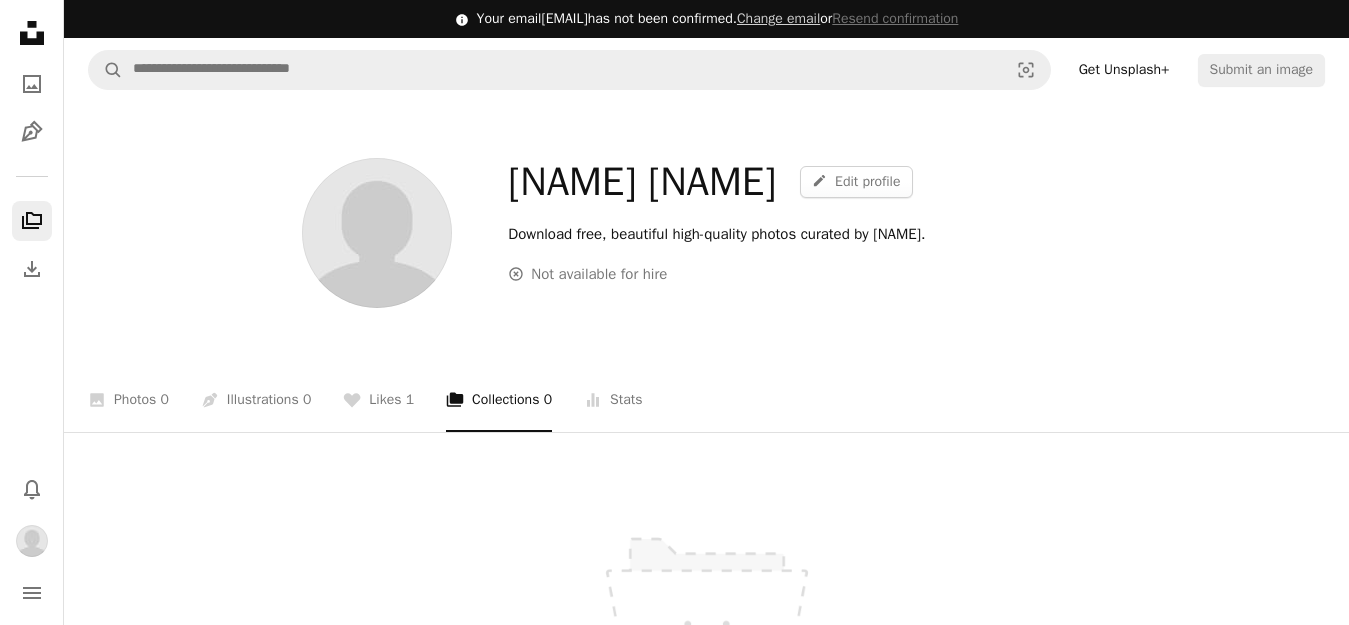 scroll, scrollTop: 0, scrollLeft: 0, axis: both 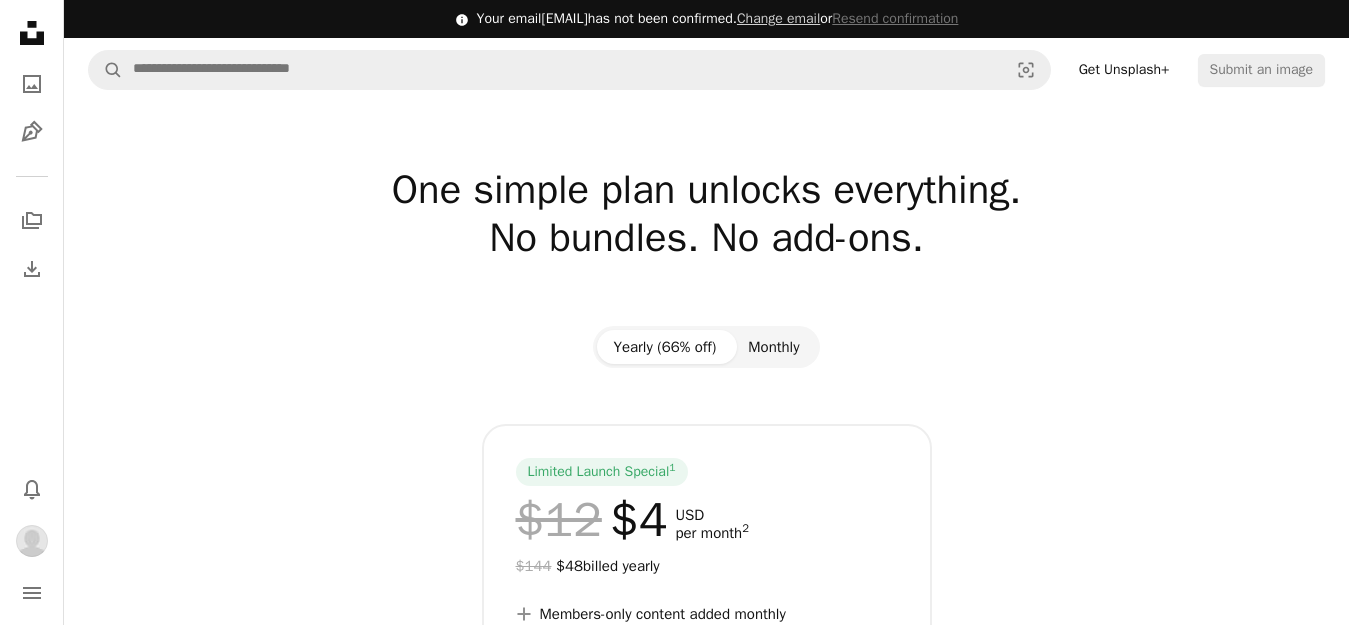 click on "Monthly" at bounding box center (773, 347) 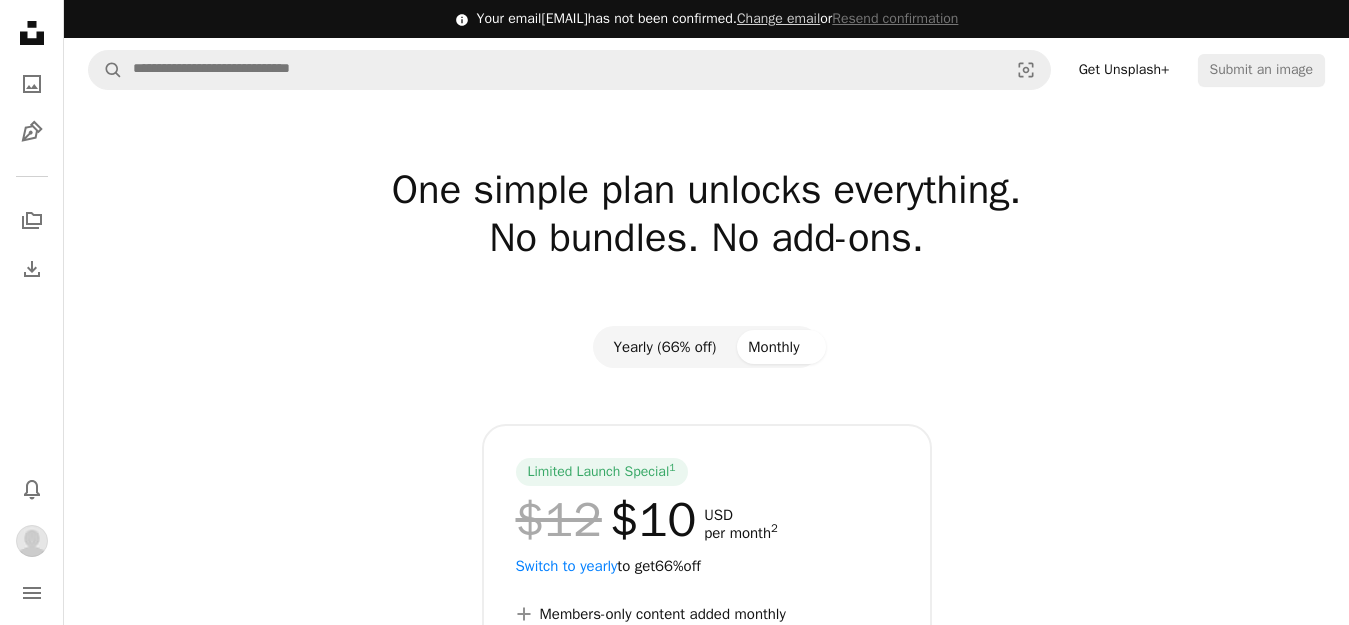 click on "Yearly (66% off)" at bounding box center [664, 347] 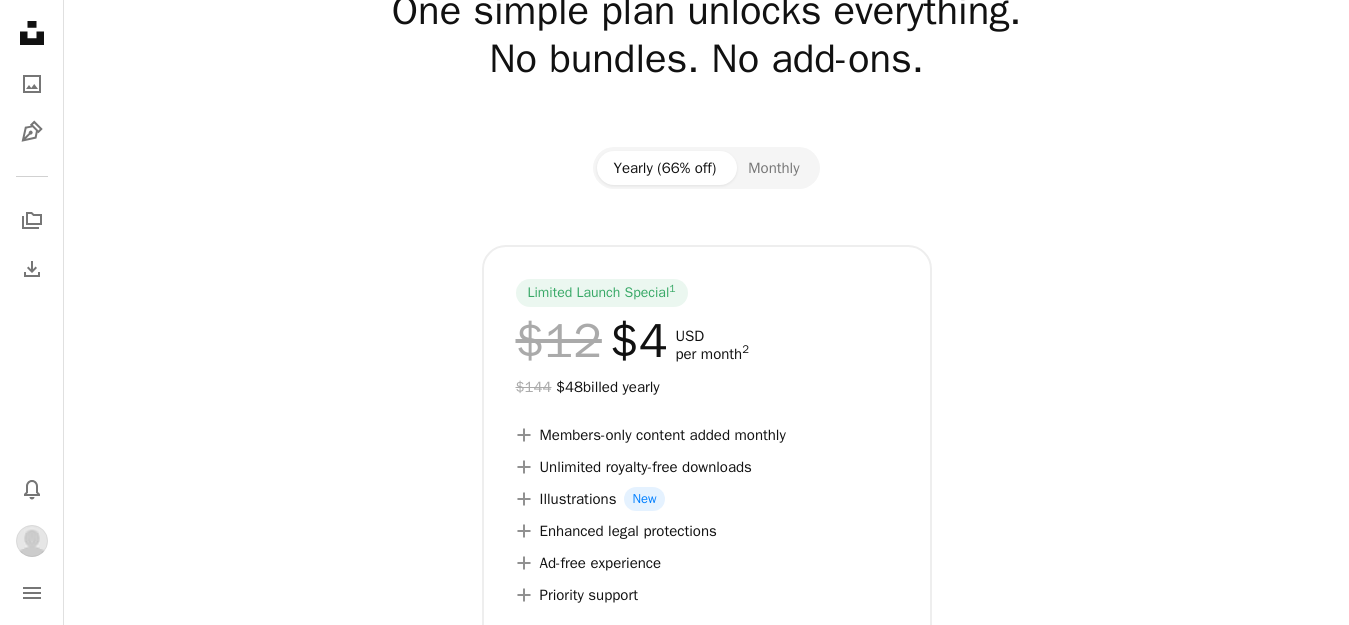 scroll, scrollTop: 200, scrollLeft: 0, axis: vertical 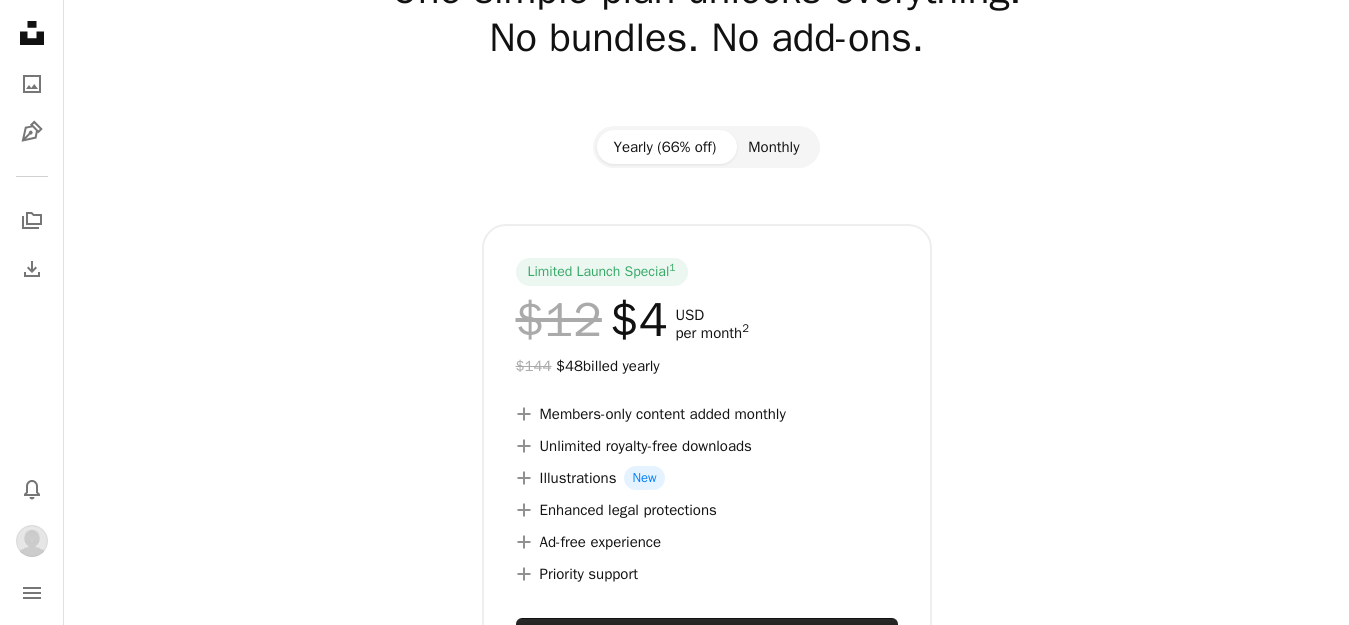 click on "Monthly" at bounding box center (773, 147) 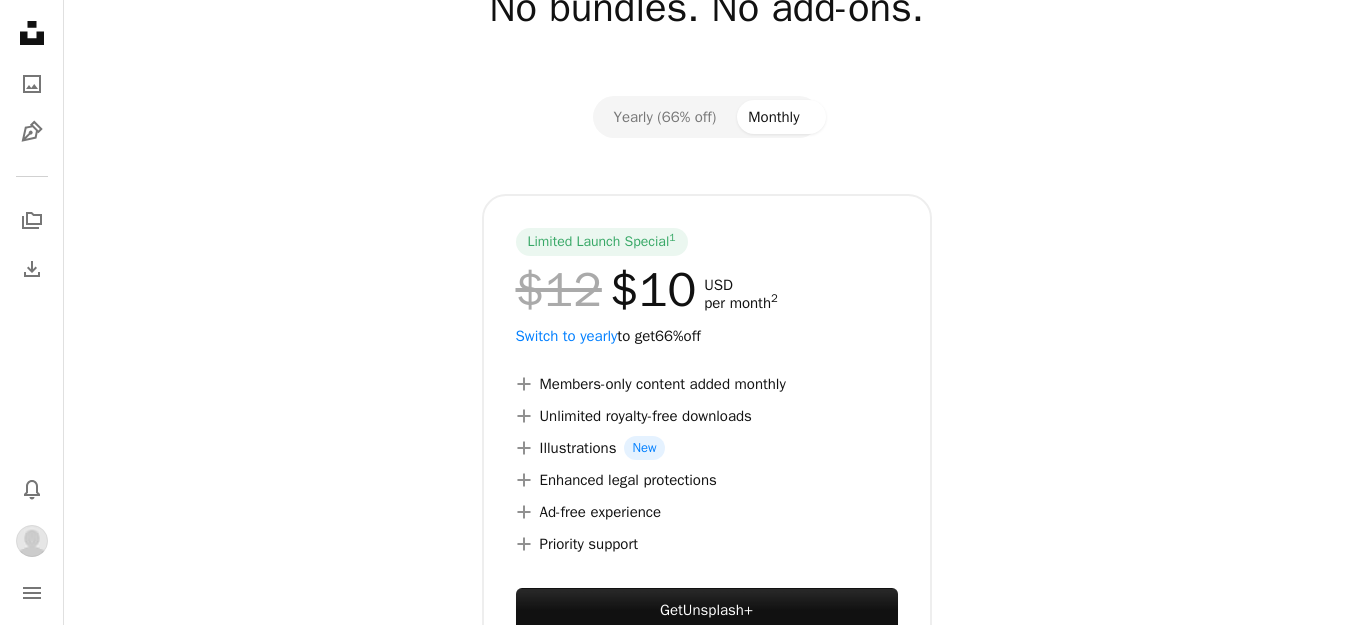 scroll, scrollTop: 200, scrollLeft: 0, axis: vertical 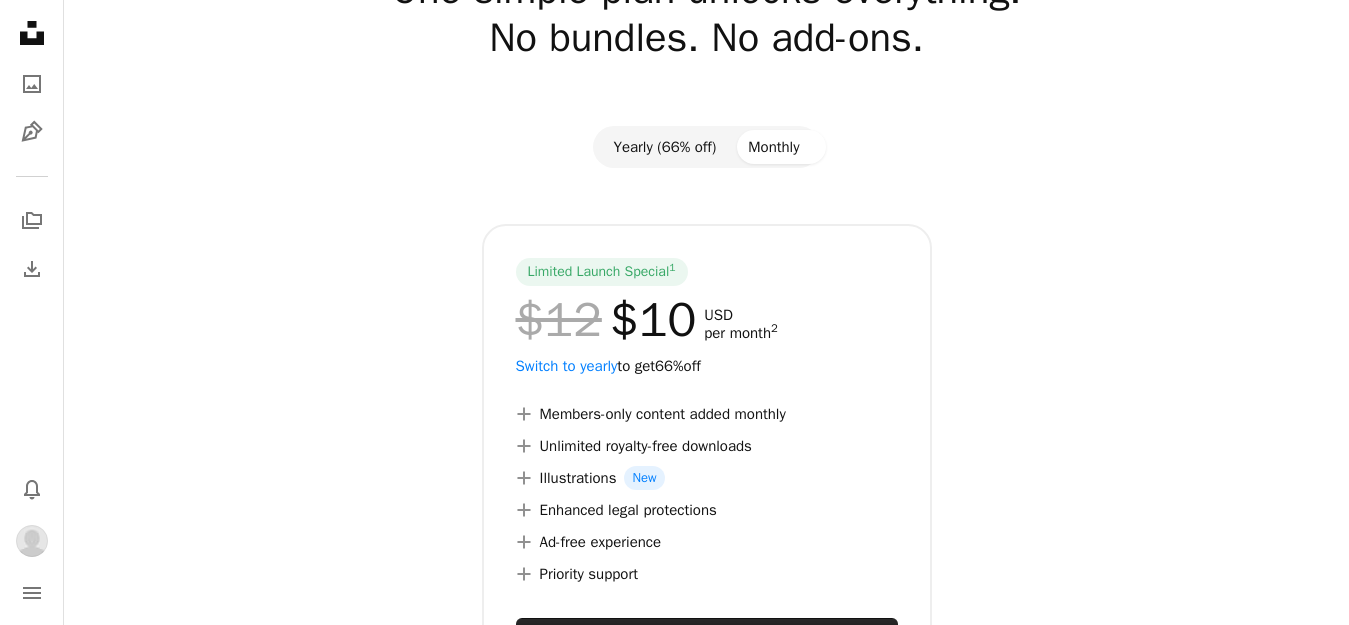 click on "Yearly (66% off)" at bounding box center [664, 147] 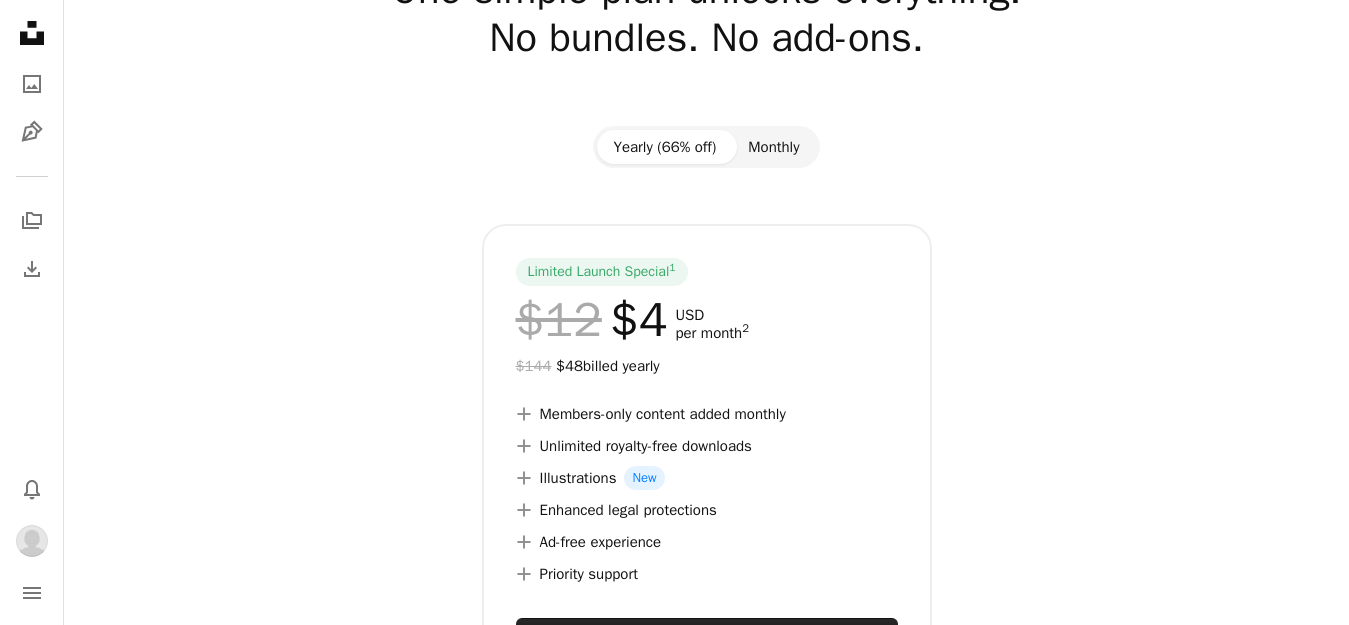click on "Monthly" at bounding box center [773, 147] 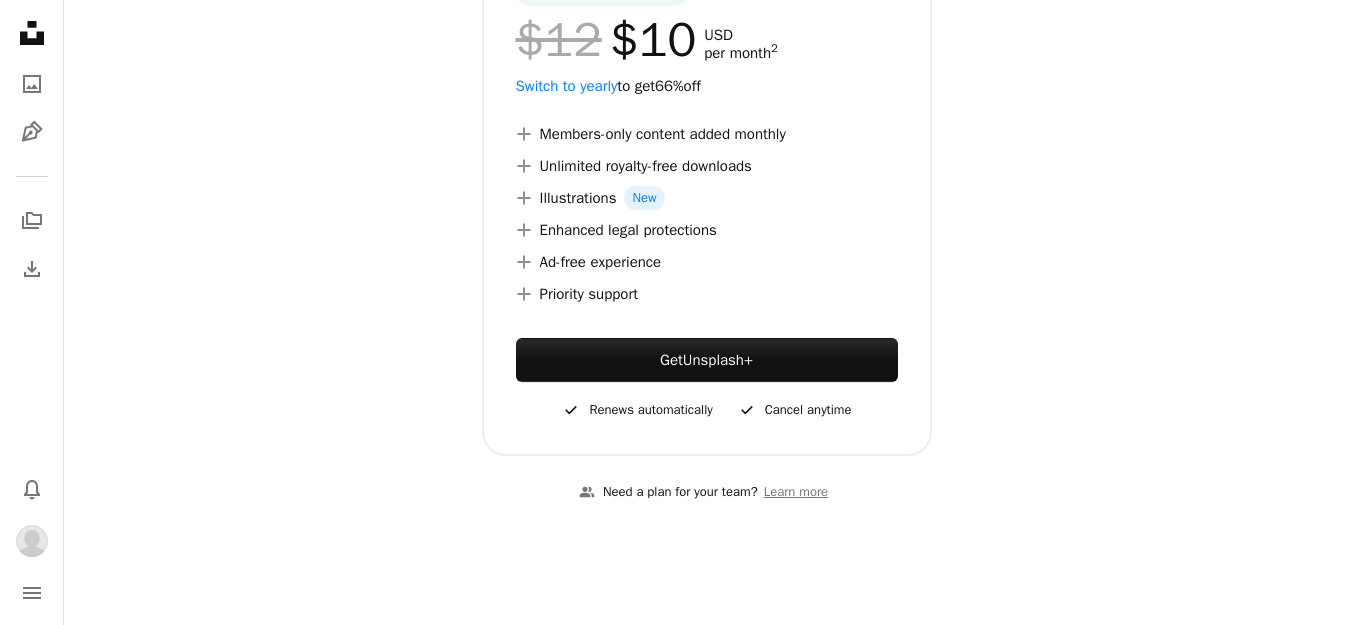 scroll, scrollTop: 500, scrollLeft: 0, axis: vertical 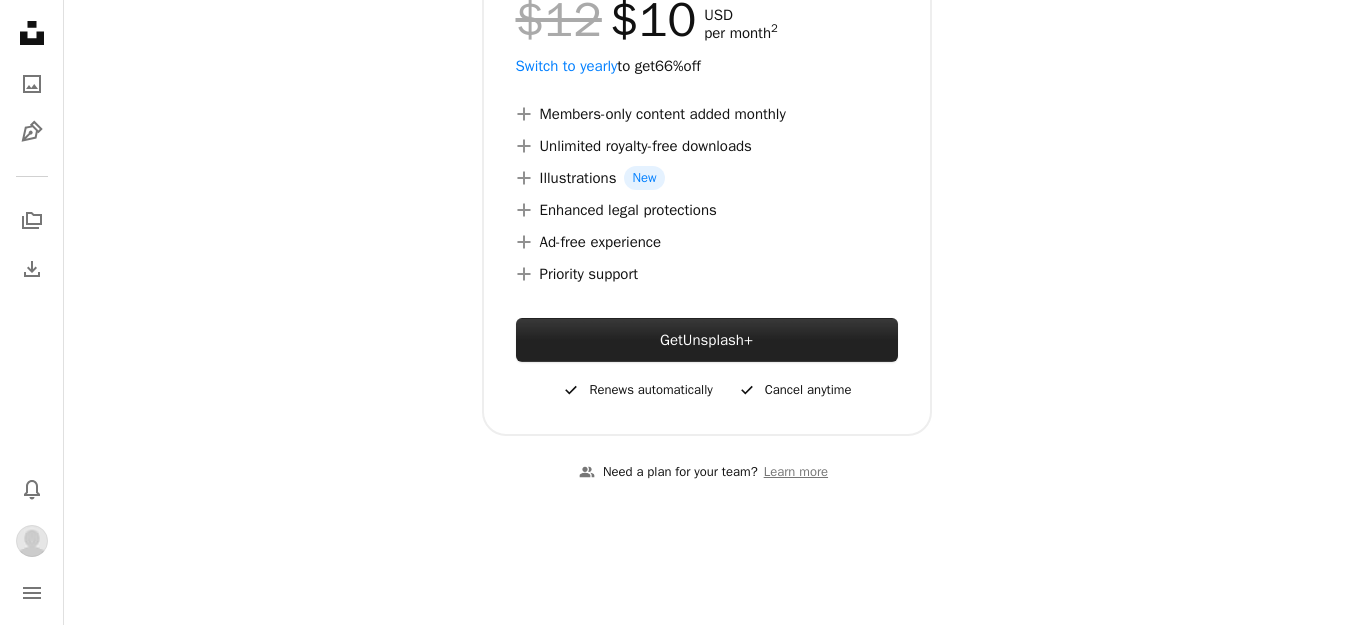 click on "Unsplash+" at bounding box center [718, 340] 